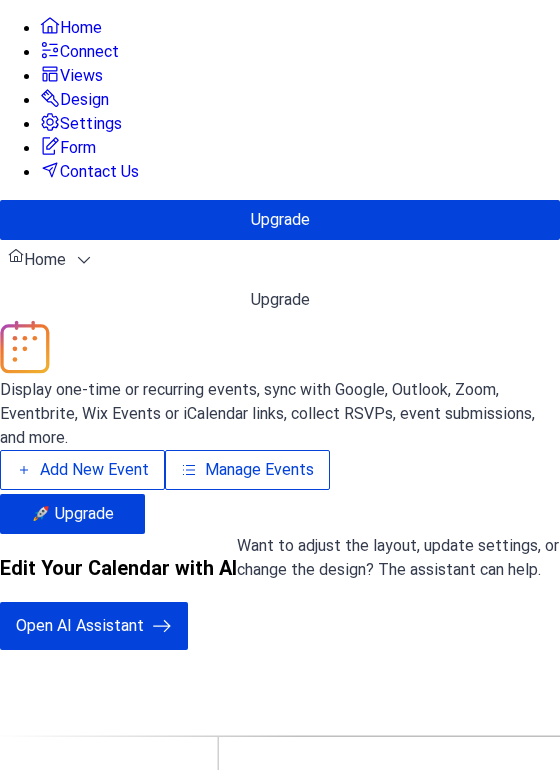 scroll, scrollTop: 0, scrollLeft: 0, axis: both 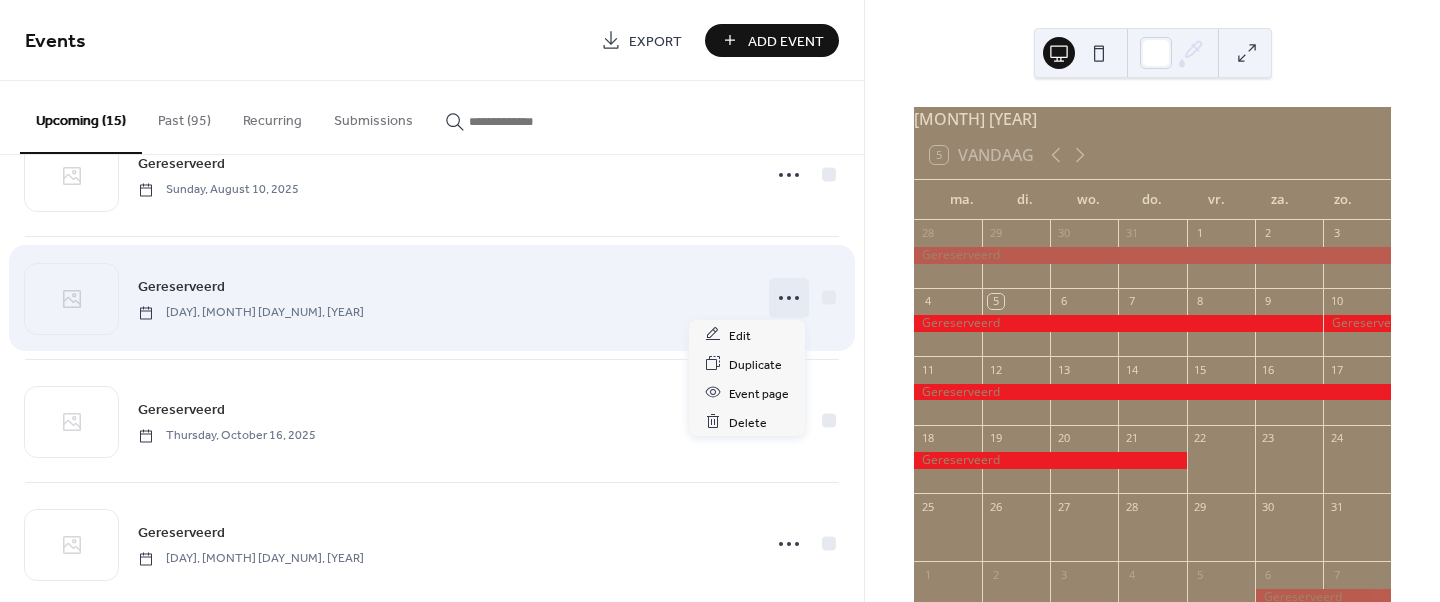 click 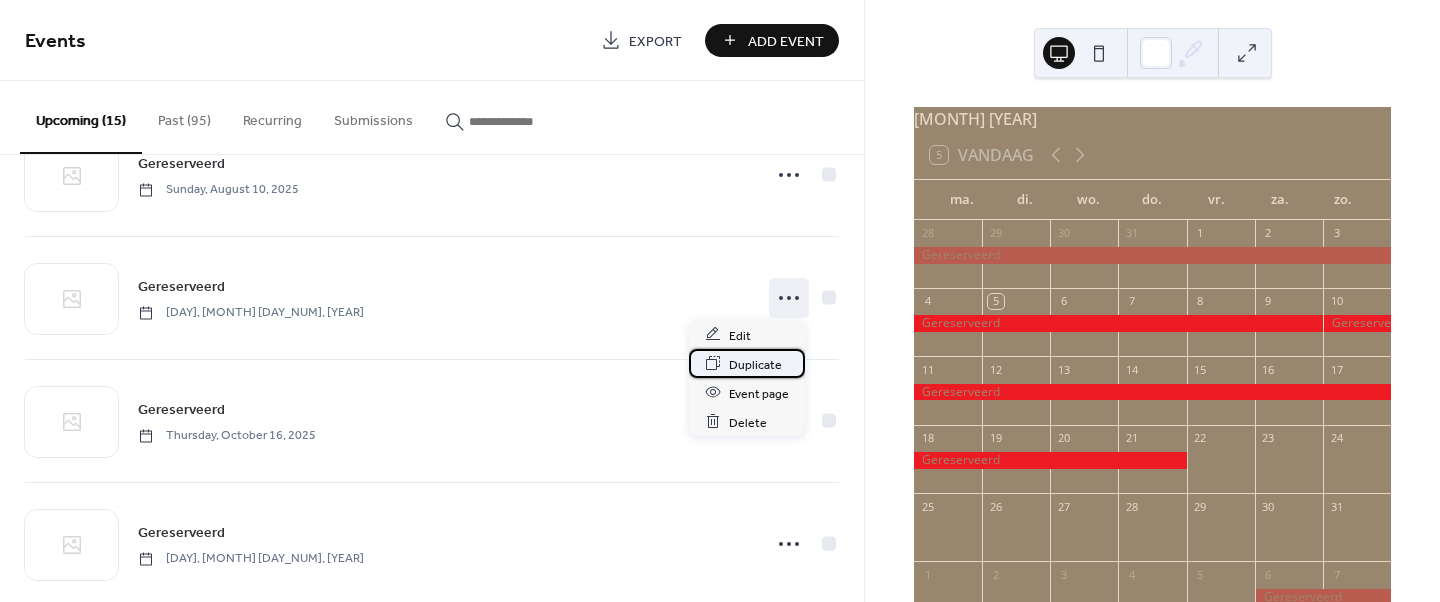 click on "Duplicate" at bounding box center (755, 364) 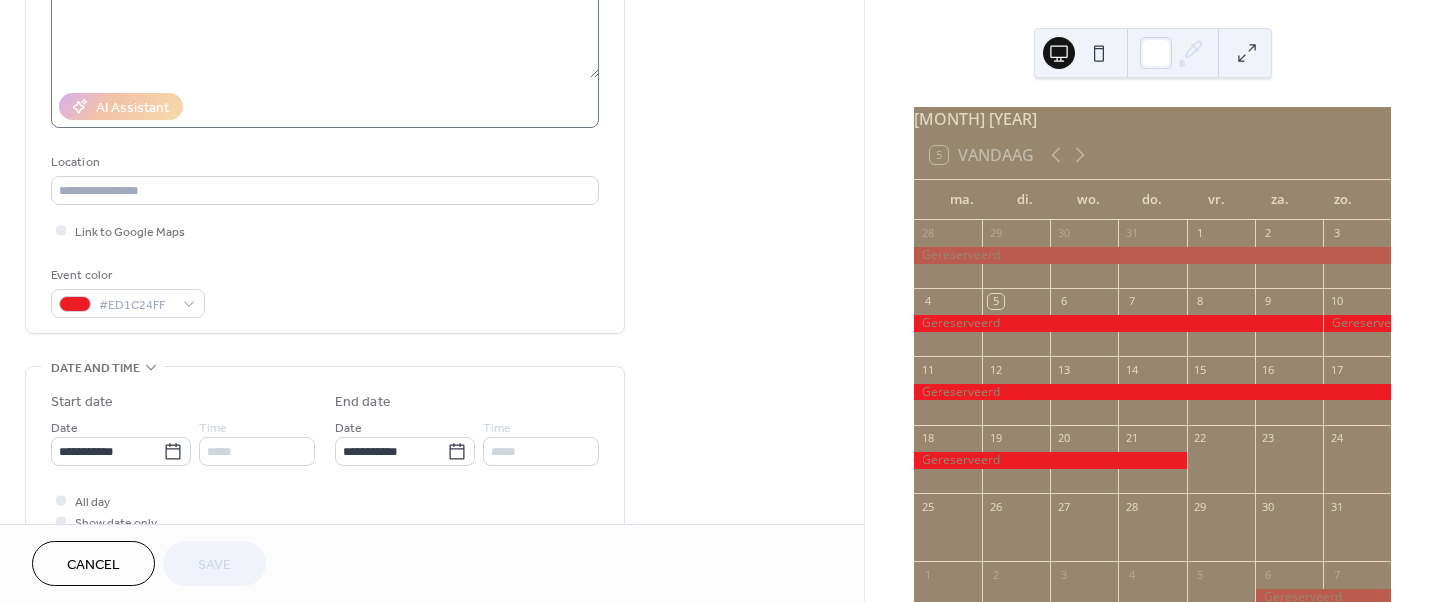 scroll, scrollTop: 286, scrollLeft: 0, axis: vertical 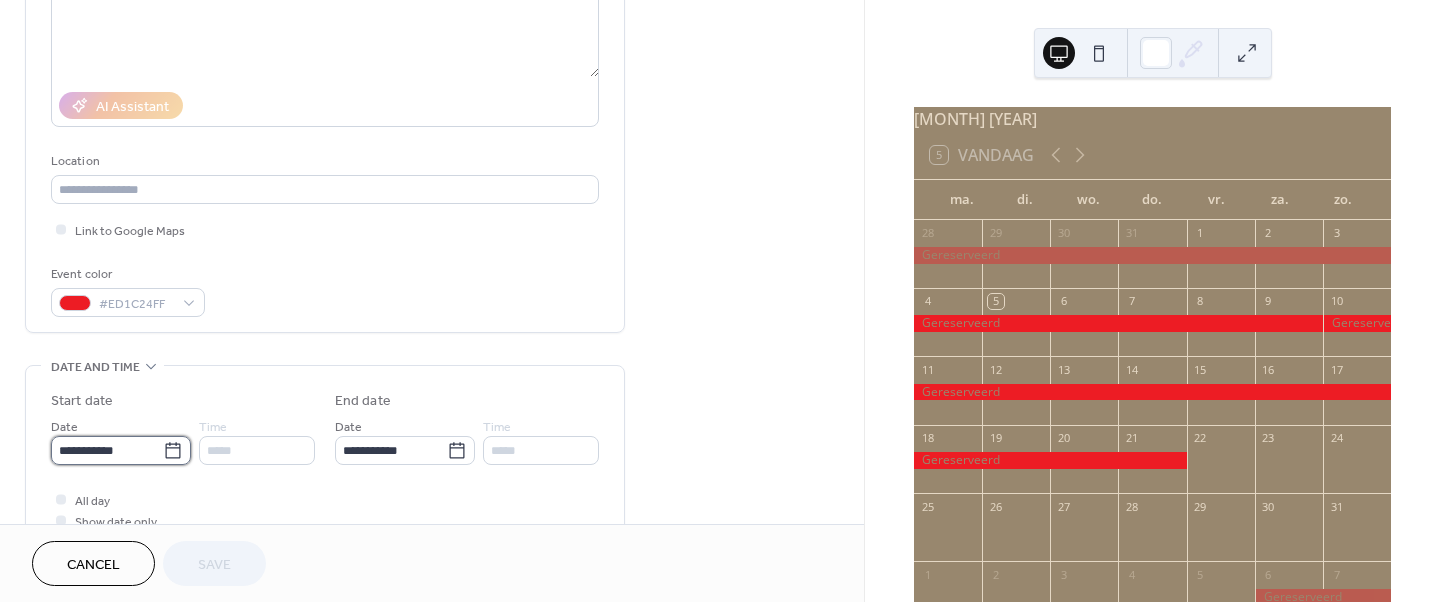 click on "**********" at bounding box center (107, 450) 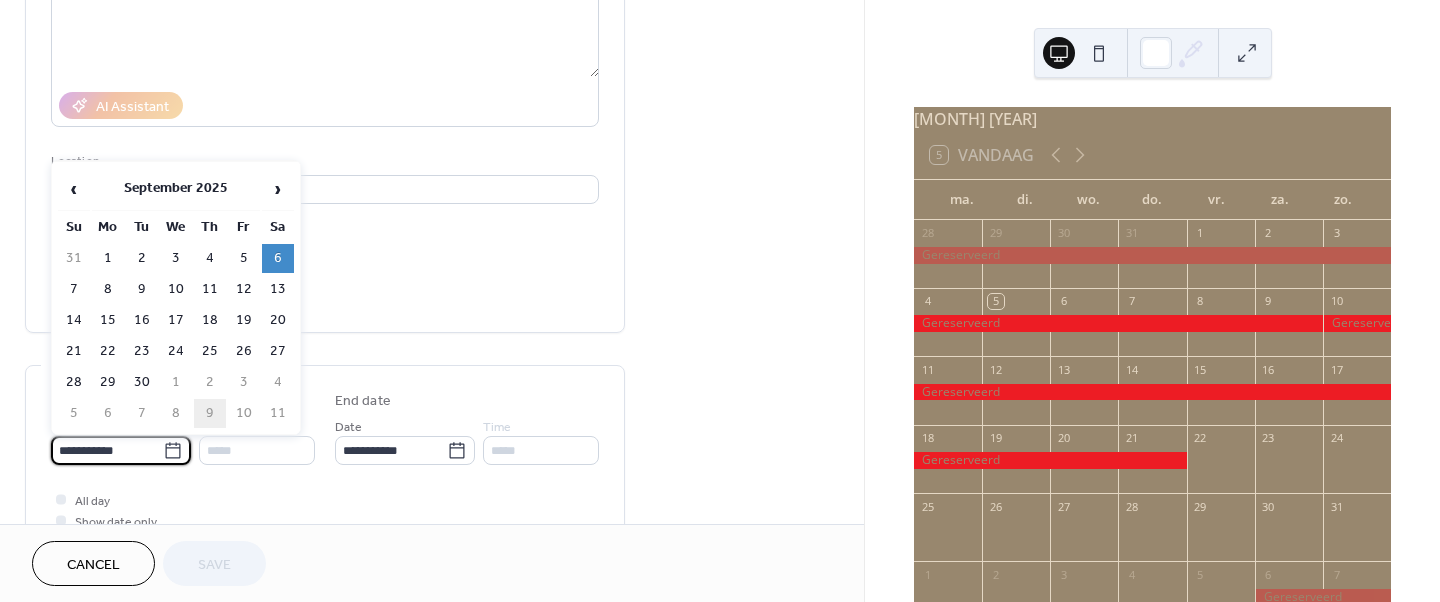 click on "9" at bounding box center [210, 413] 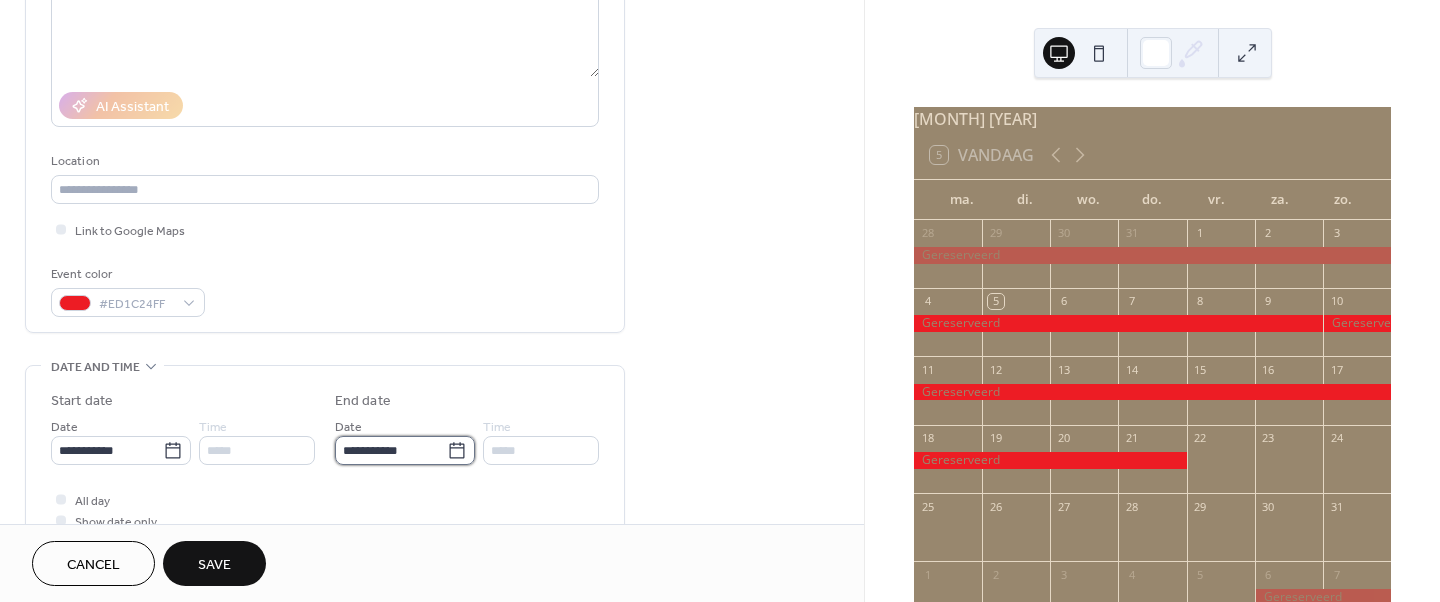 click on "**********" at bounding box center (391, 450) 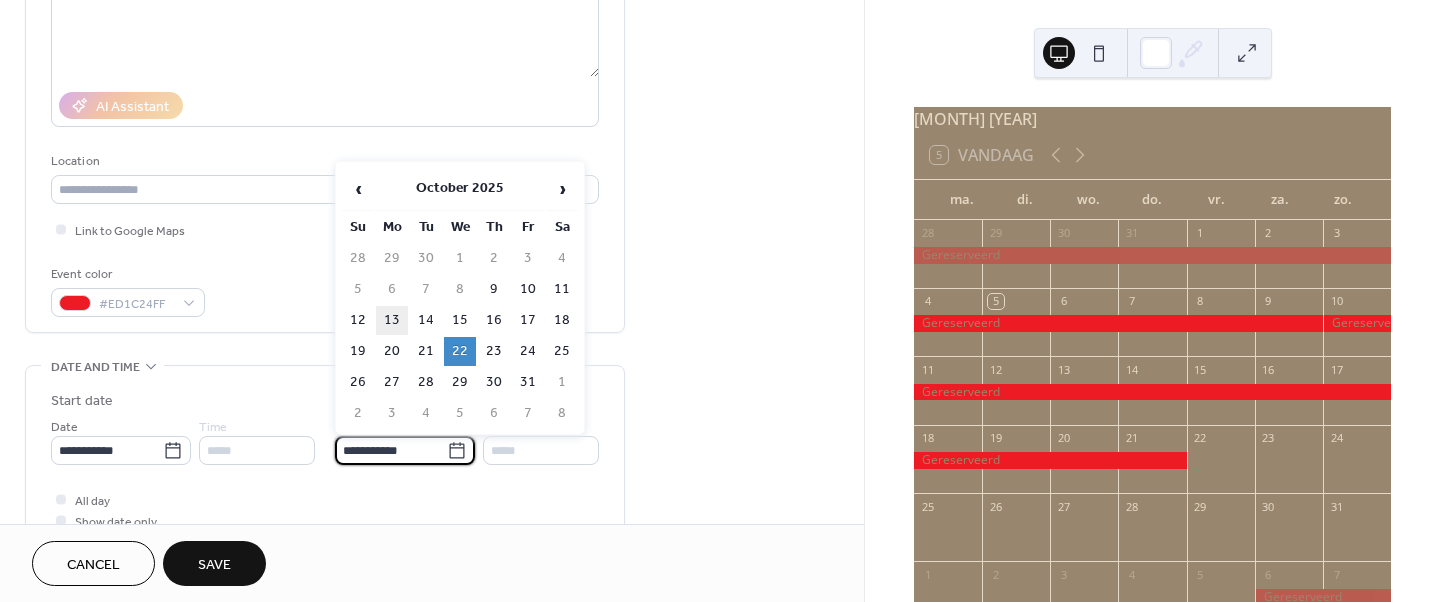 click on "13" at bounding box center [392, 320] 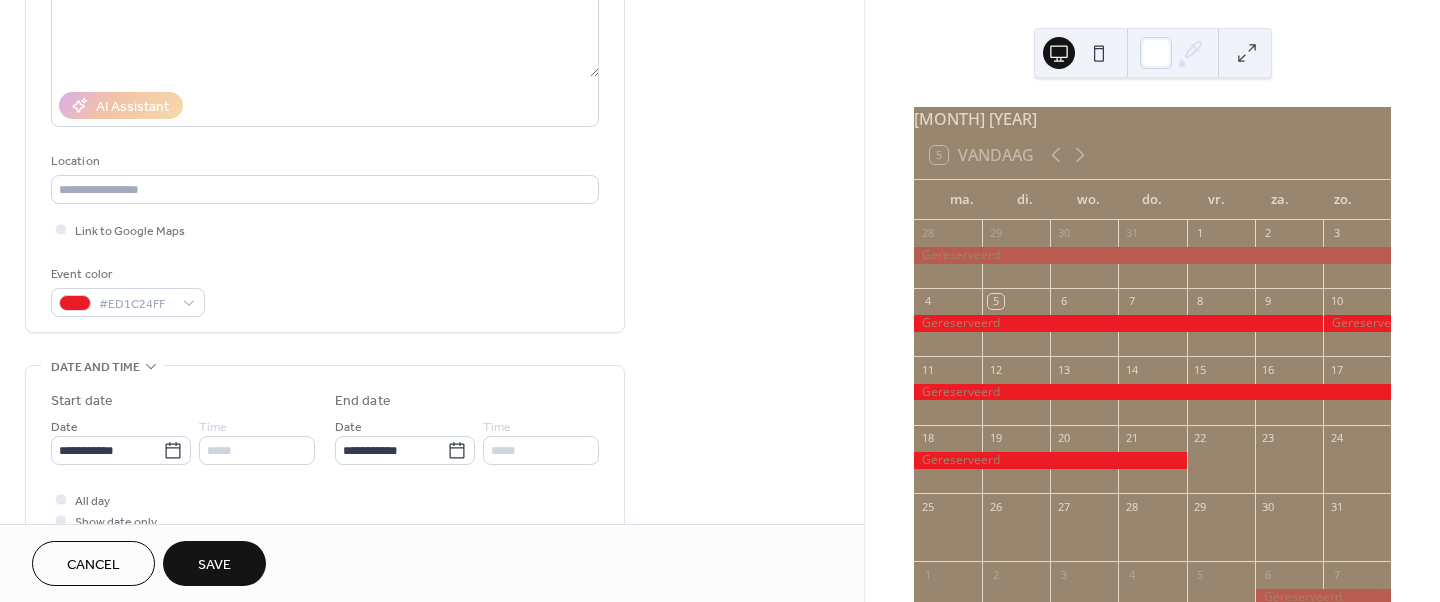 click on "Save" at bounding box center (214, 563) 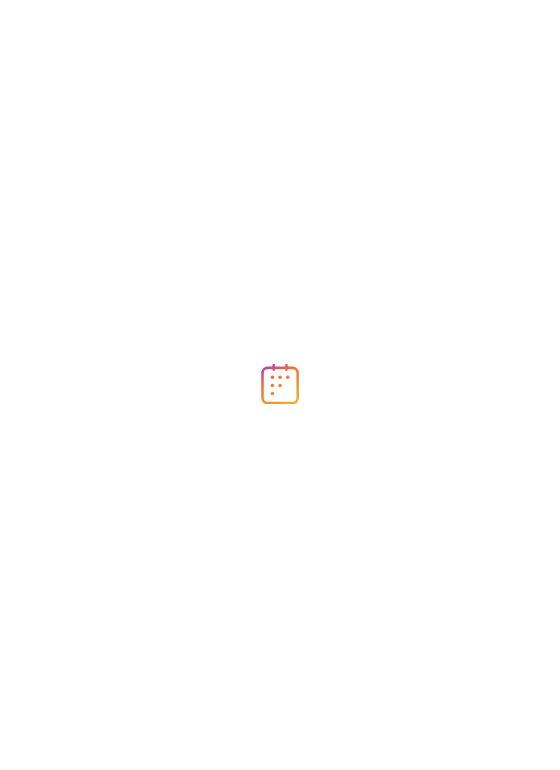 scroll, scrollTop: 0, scrollLeft: 0, axis: both 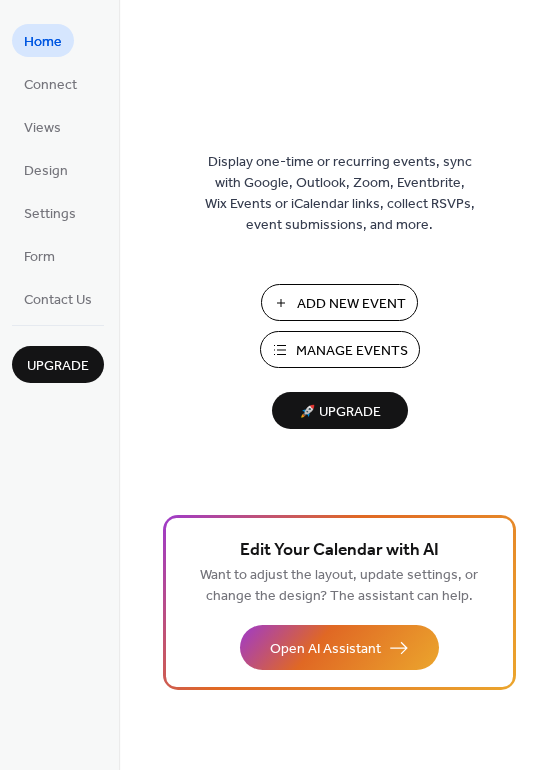 click on "Manage Events" at bounding box center (352, 351) 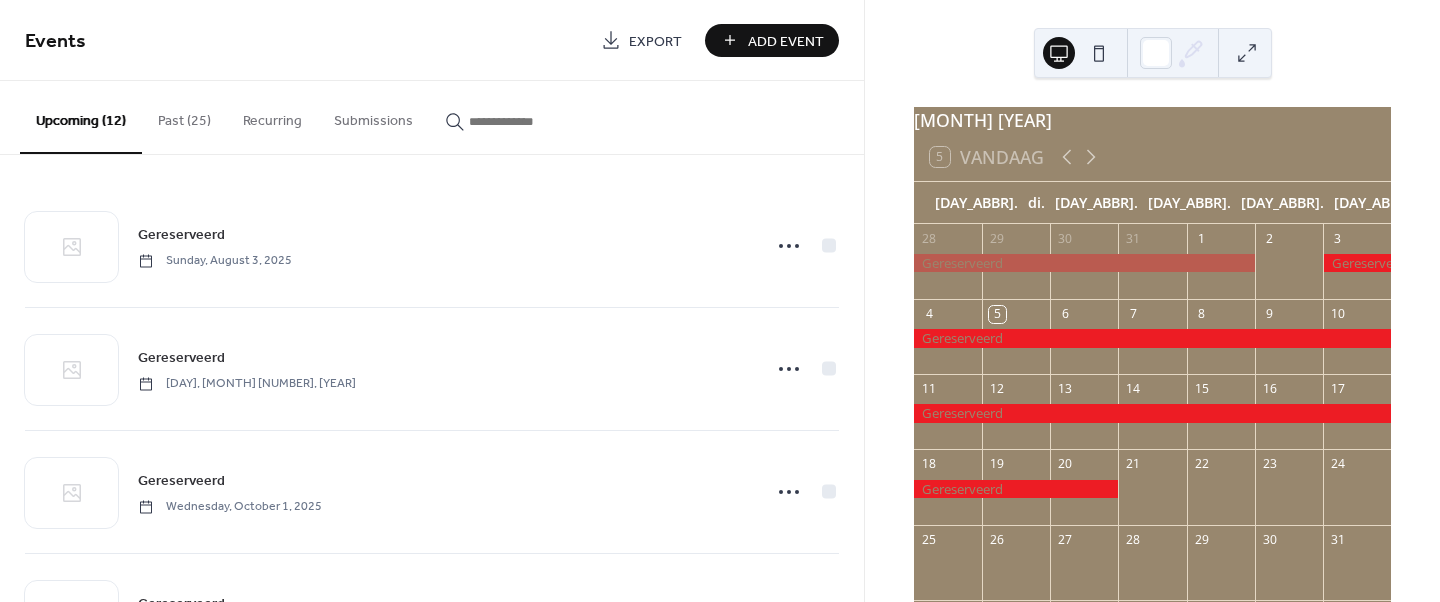 scroll, scrollTop: 0, scrollLeft: 0, axis: both 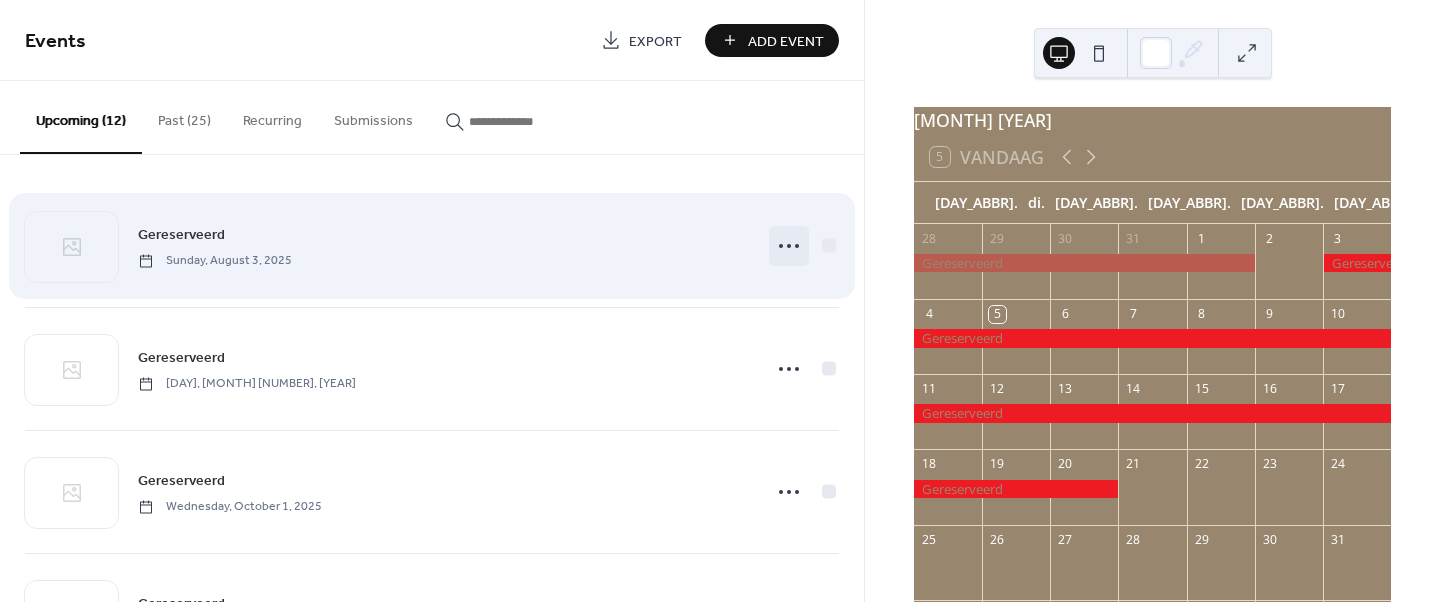 click 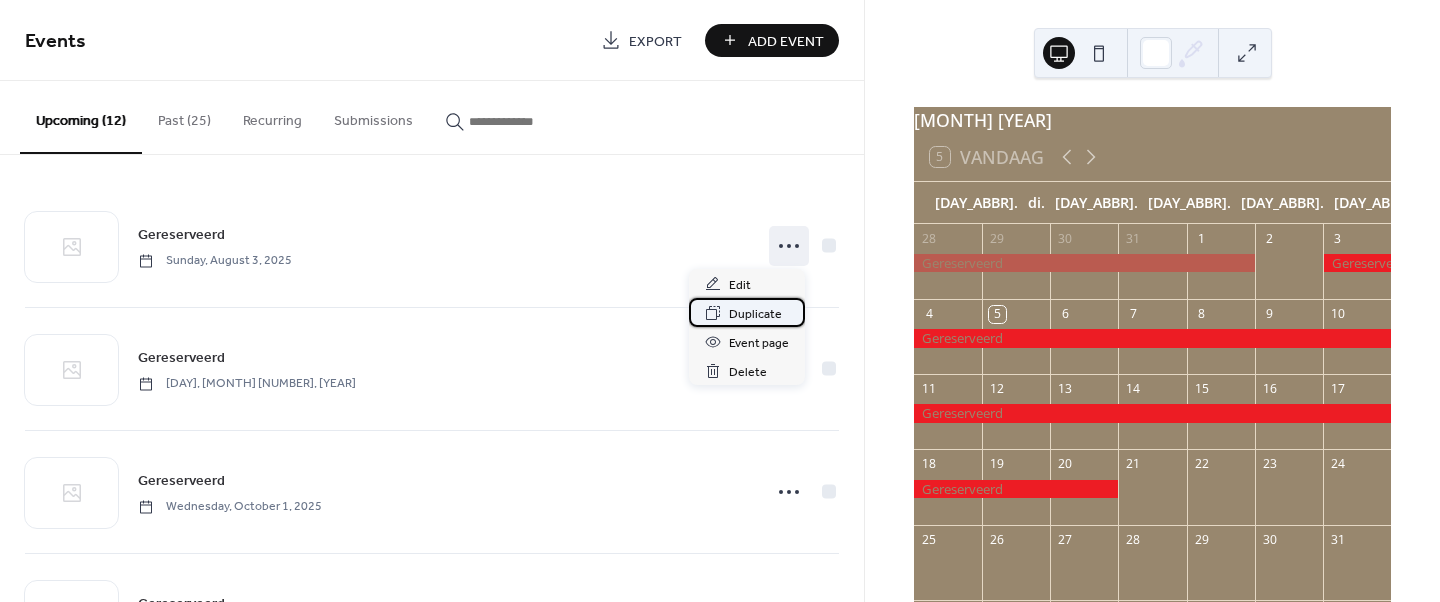 click on "Duplicate" at bounding box center [755, 314] 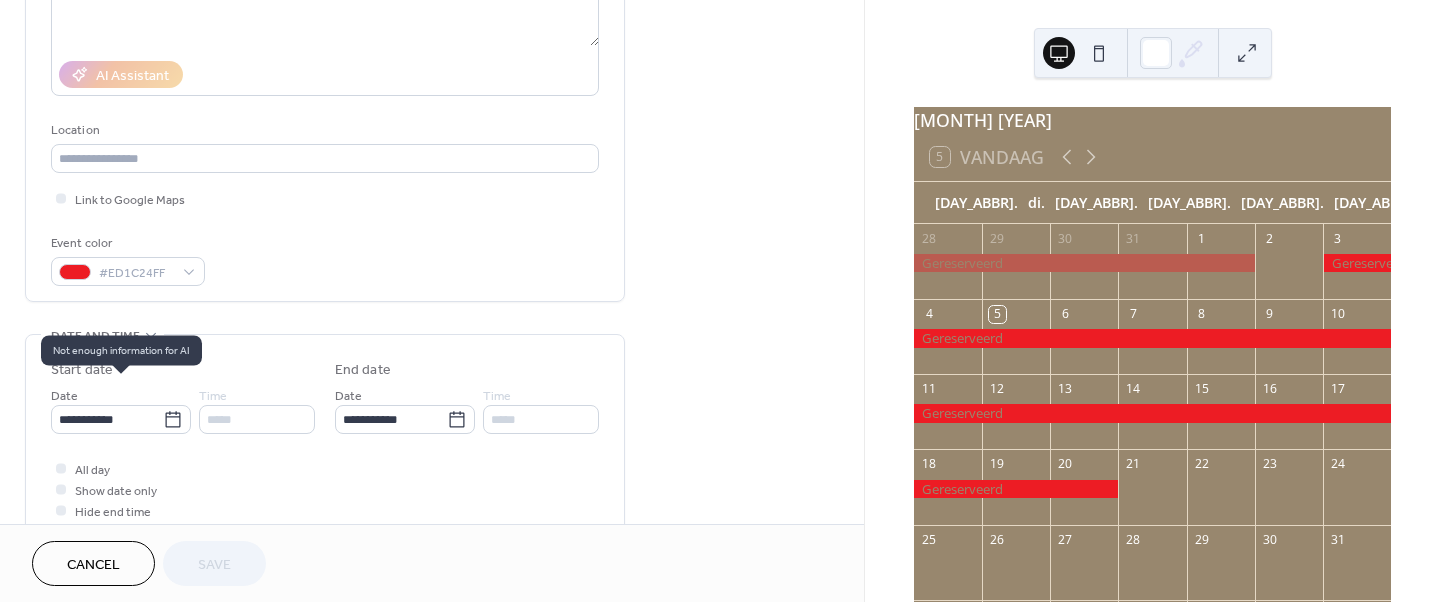 scroll, scrollTop: 320, scrollLeft: 0, axis: vertical 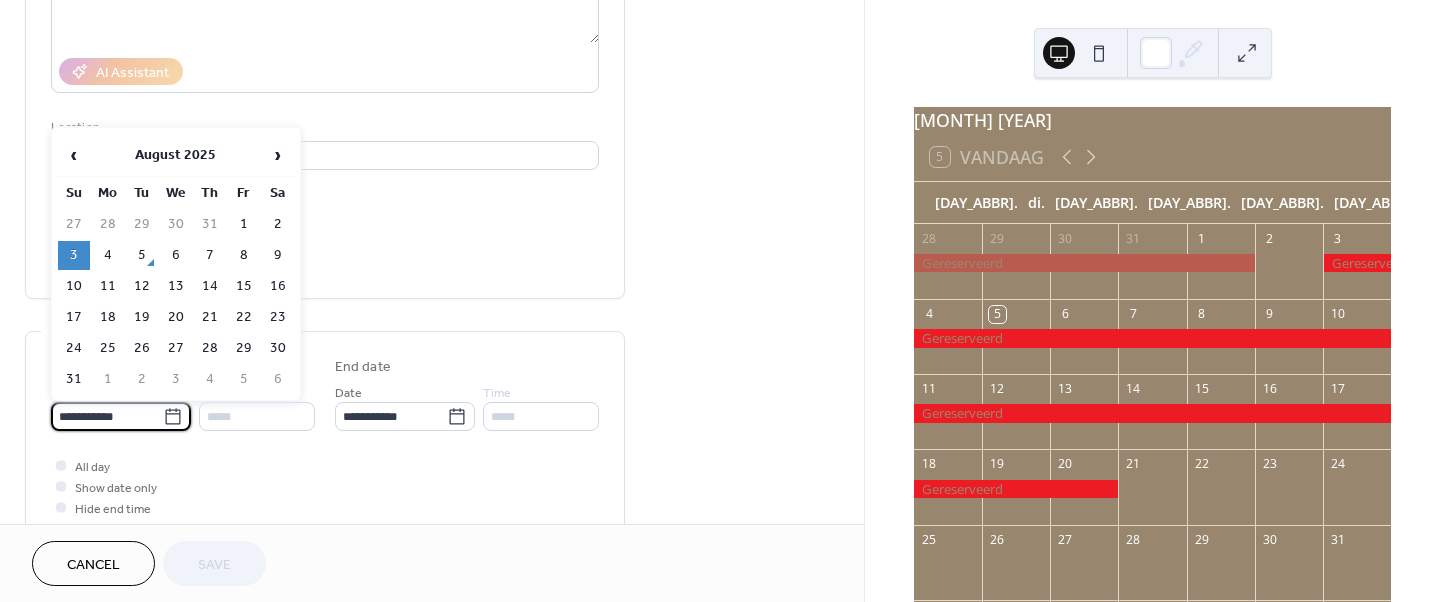 click on "**********" at bounding box center [107, 416] 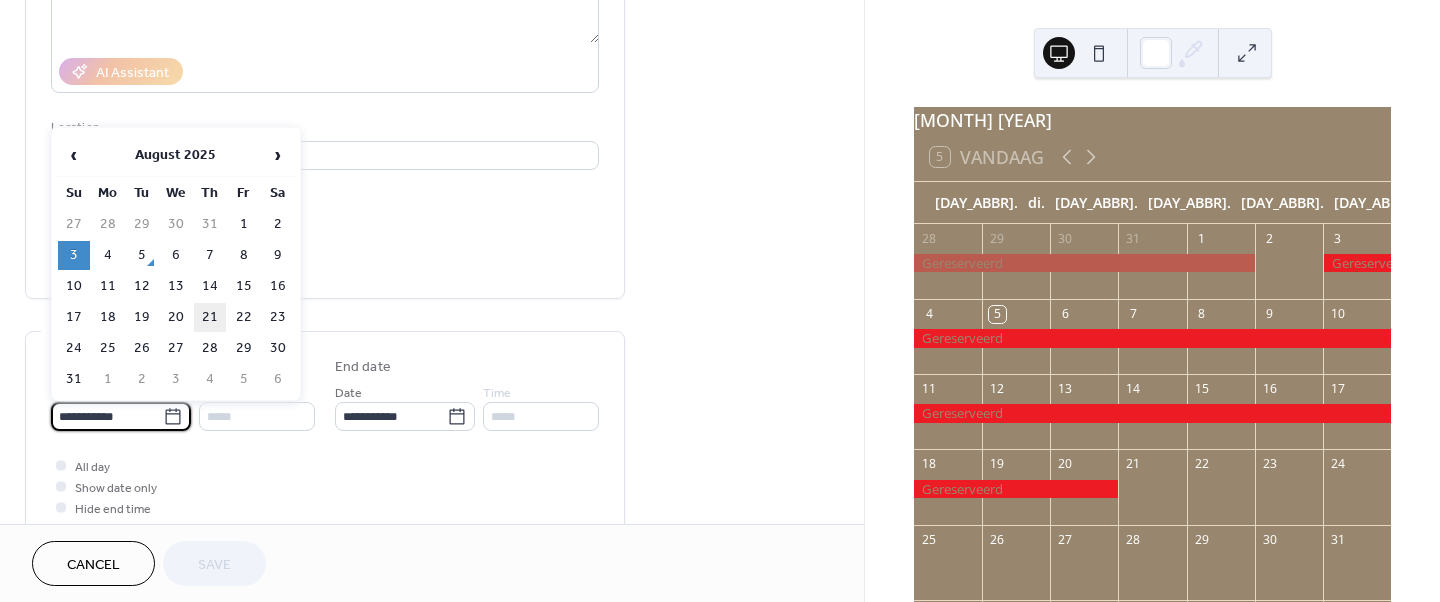 click on "21" at bounding box center (210, 317) 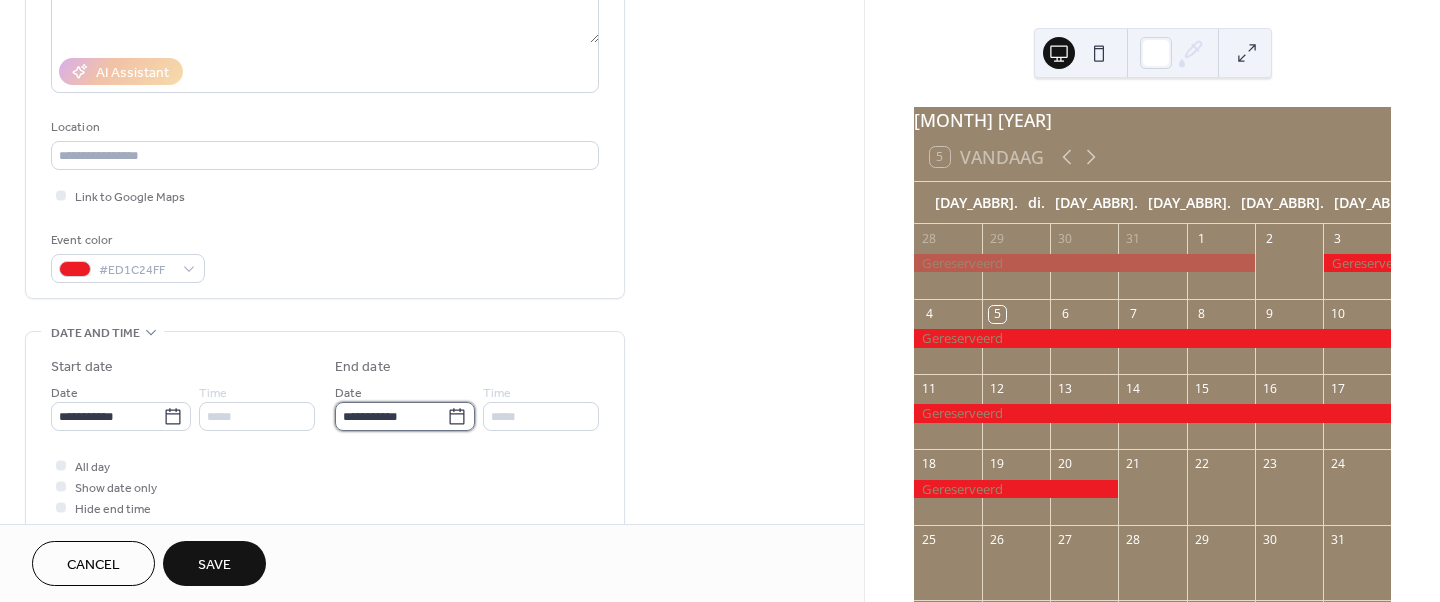click on "**********" at bounding box center [391, 416] 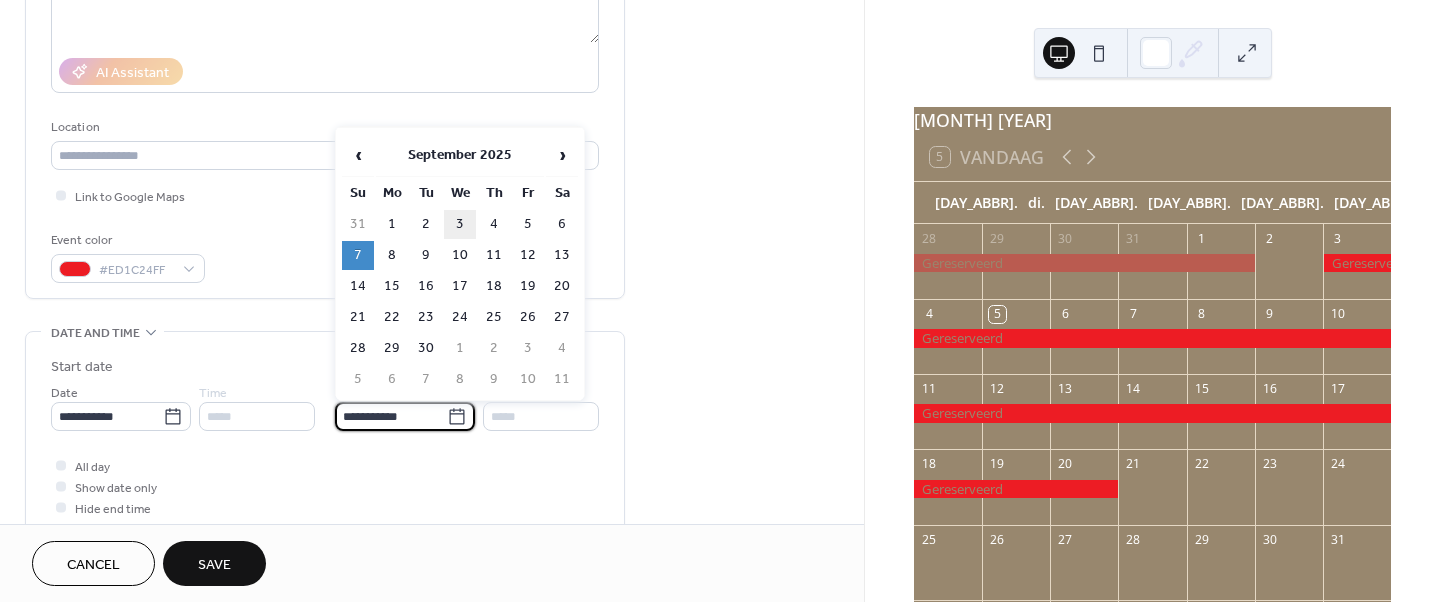 click on "3" at bounding box center [460, 224] 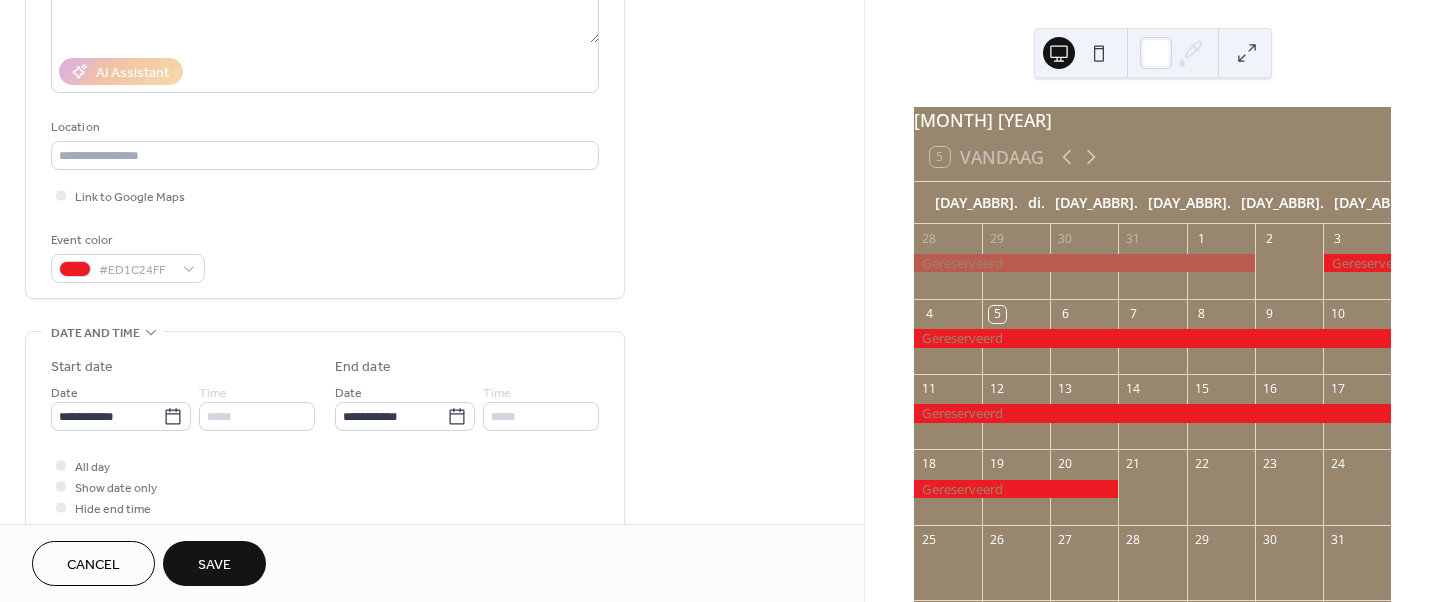 click on "Save" at bounding box center [214, 565] 